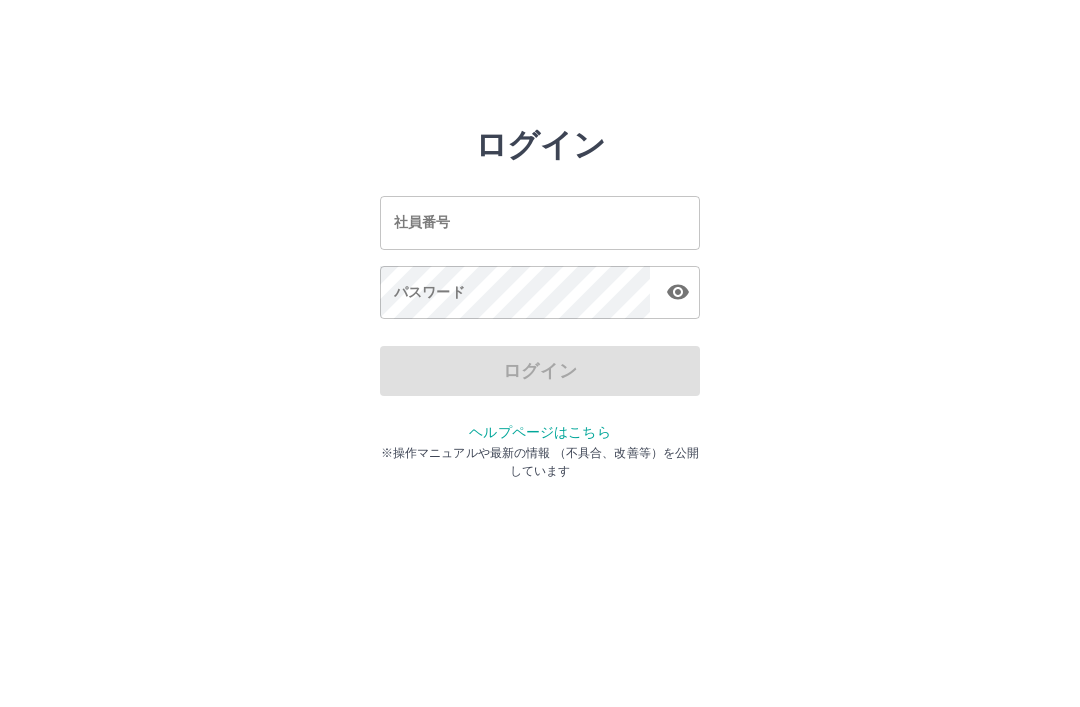 scroll, scrollTop: 0, scrollLeft: 0, axis: both 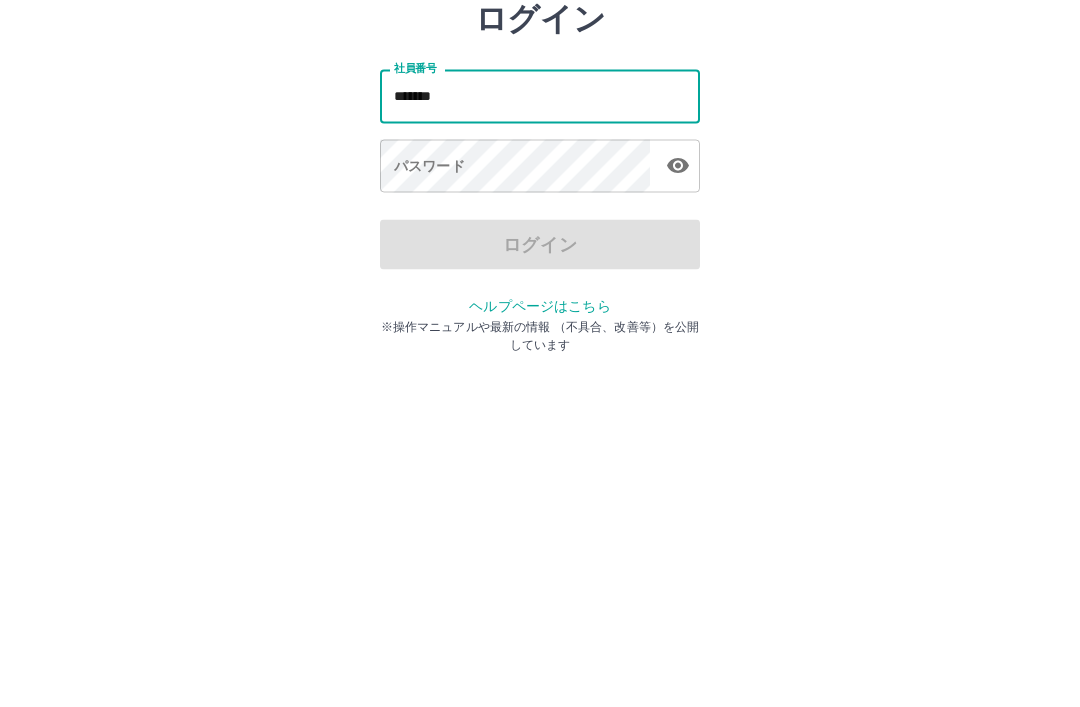 type on "*******" 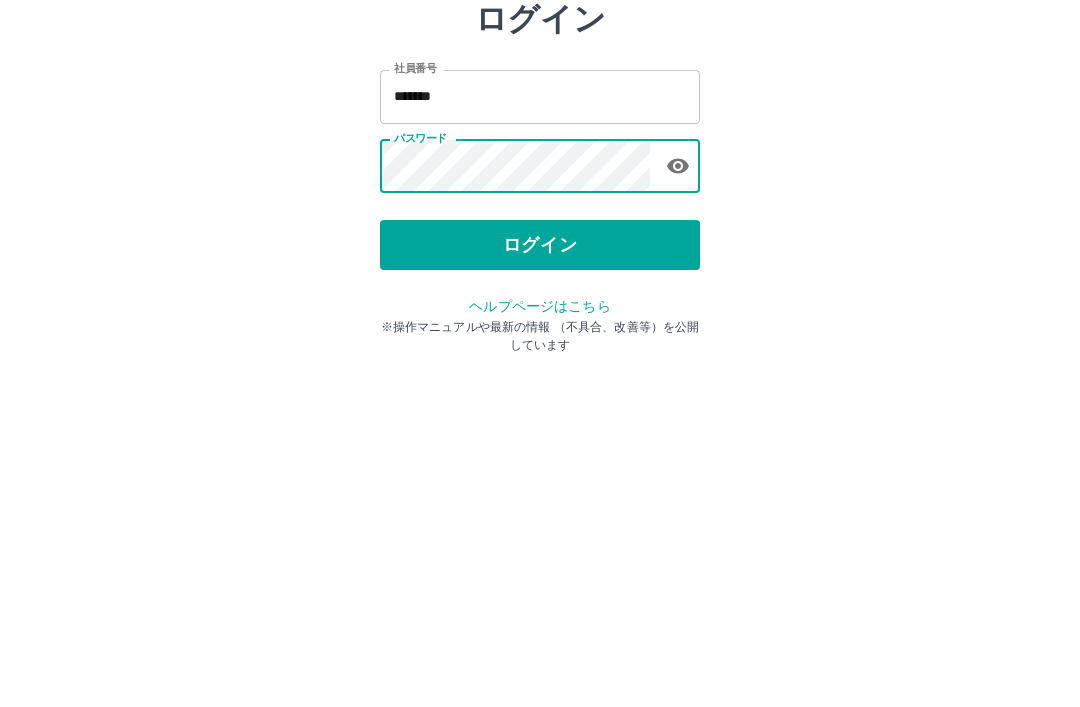 click on "ログイン" at bounding box center [540, 371] 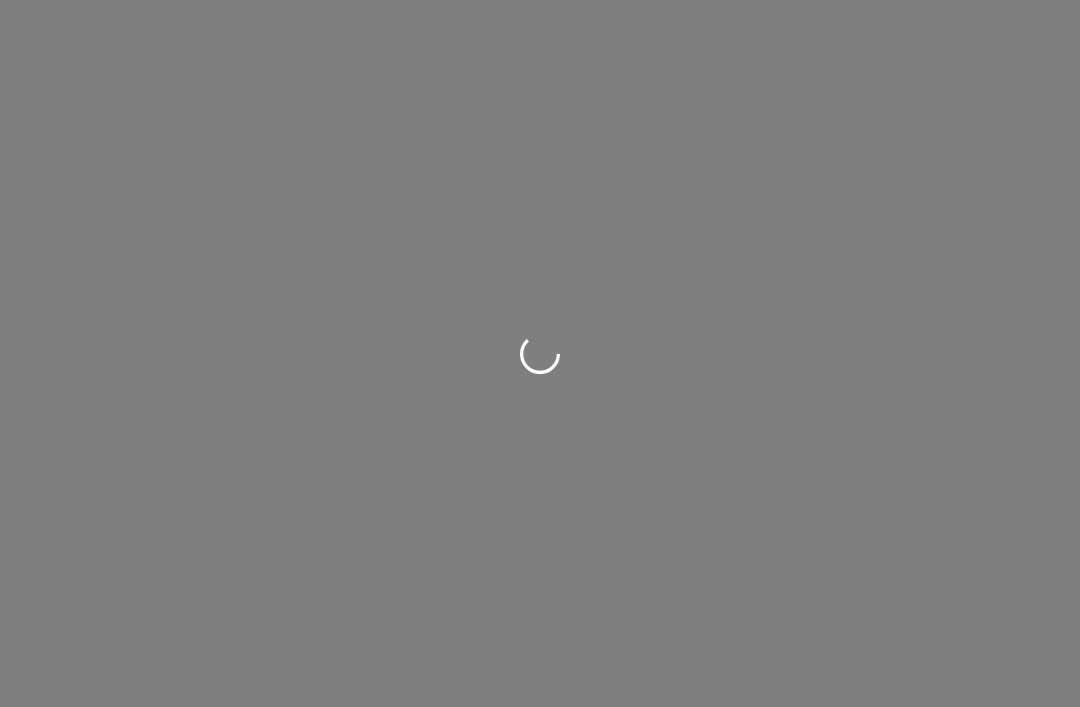 scroll, scrollTop: 0, scrollLeft: 0, axis: both 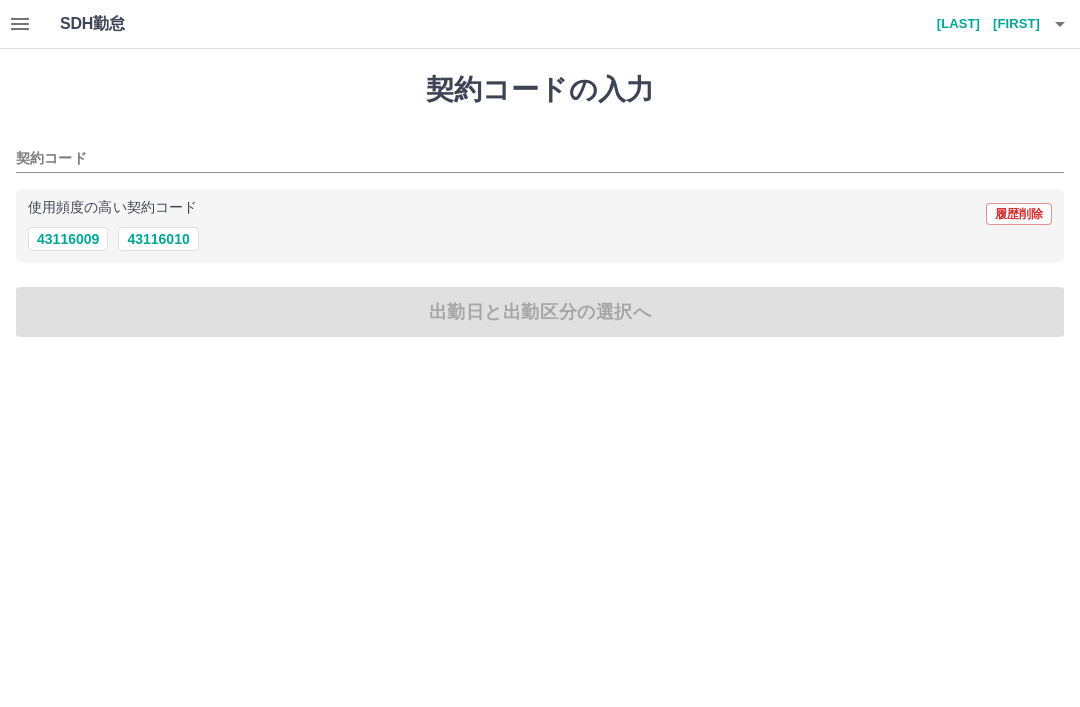 click on "43116010" at bounding box center [158, 239] 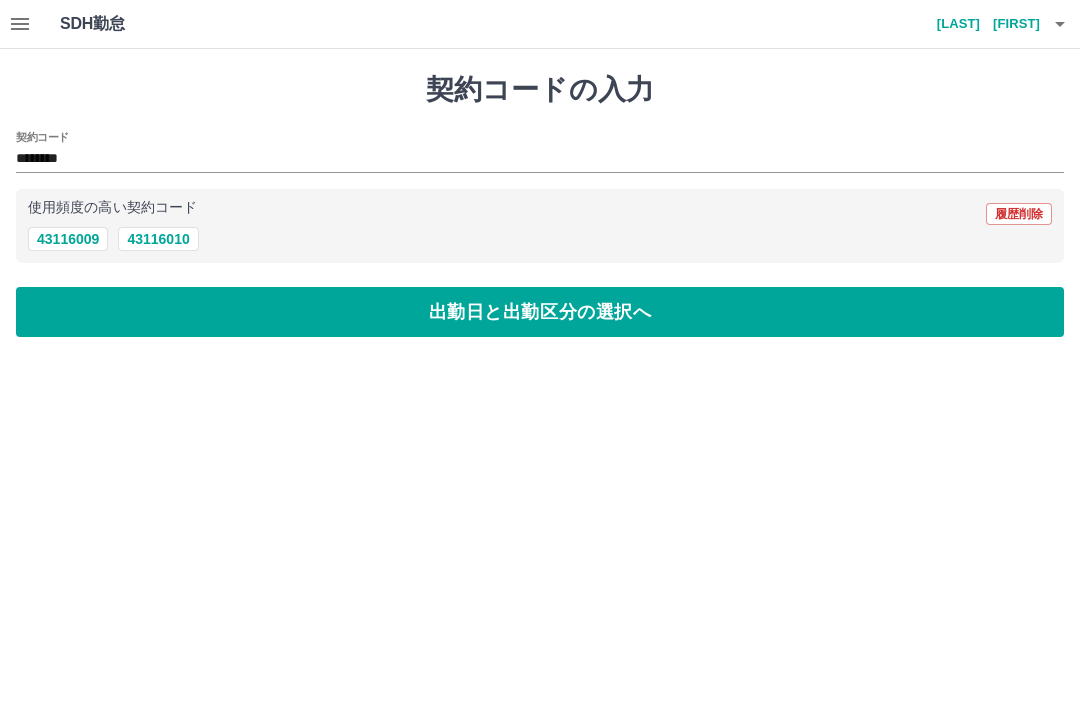 click on "出勤日と出勤区分の選択へ" at bounding box center (540, 312) 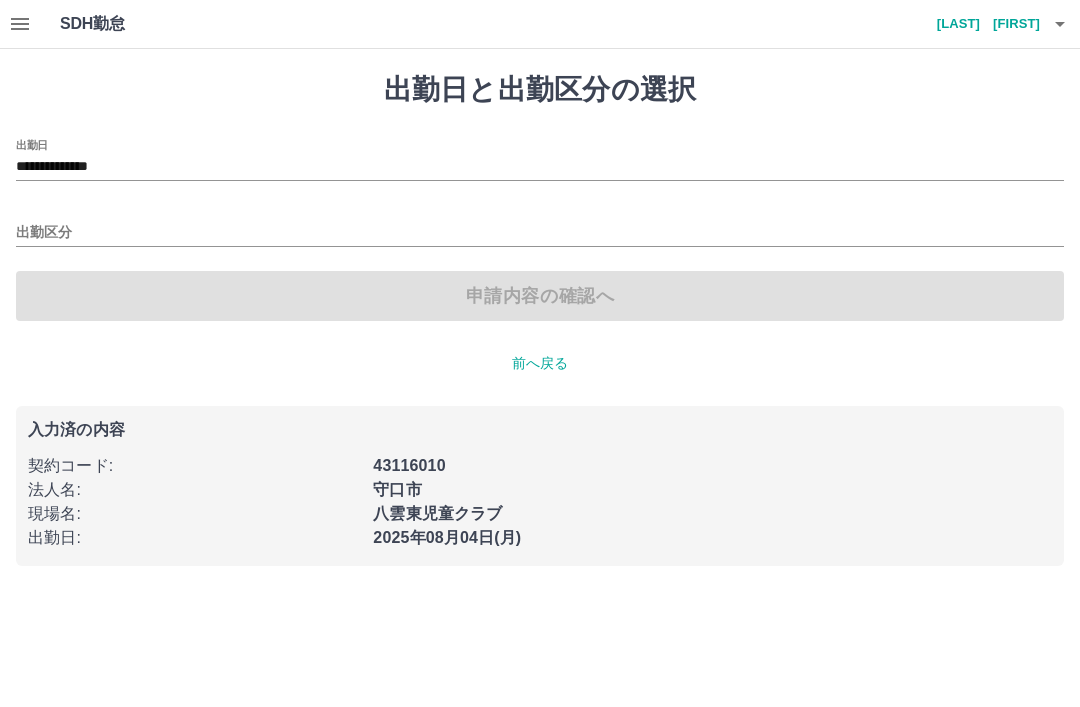 click on "出勤区分" at bounding box center (540, 226) 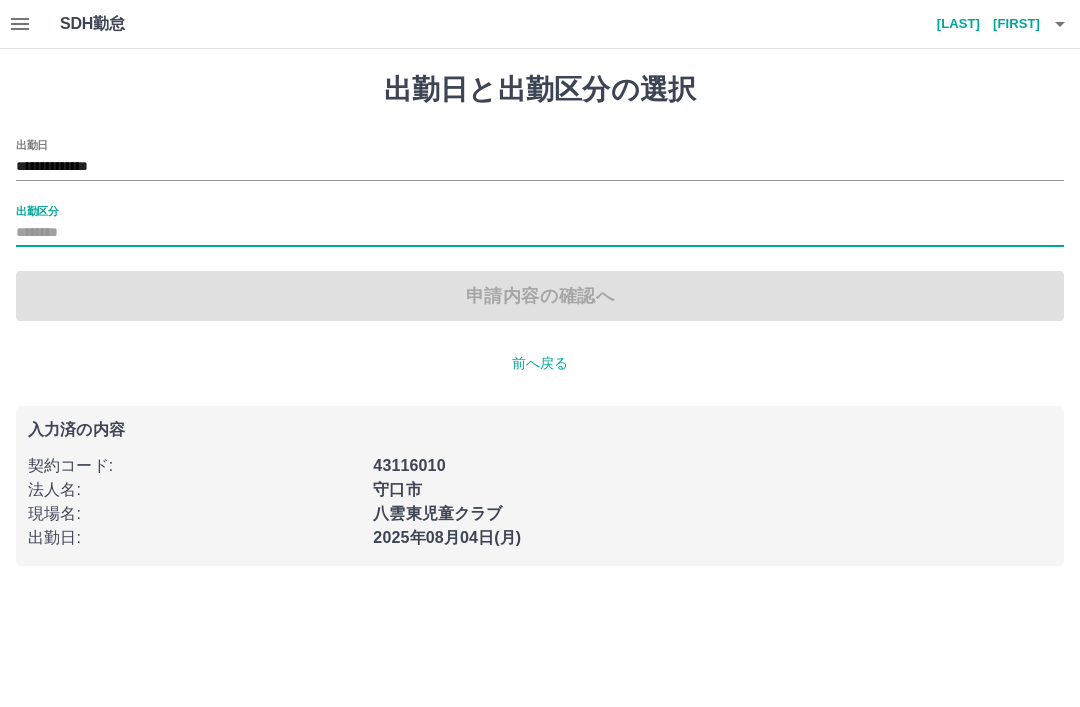 click on "出勤区分" at bounding box center (540, 226) 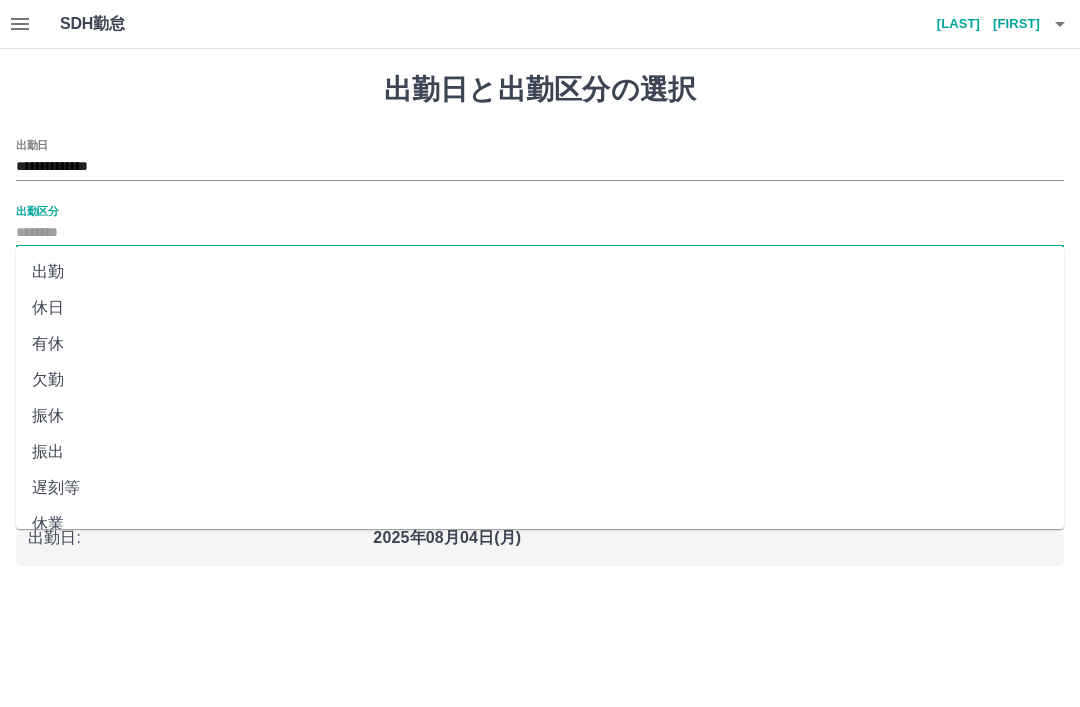 click on "出勤区分" at bounding box center [540, 233] 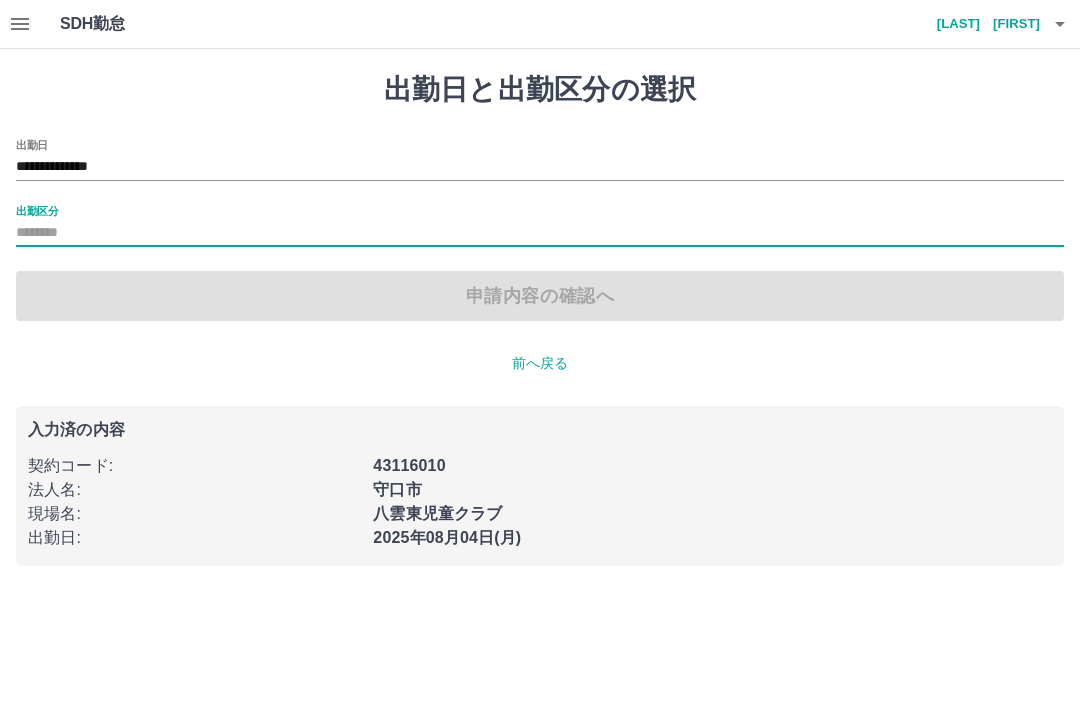 click on "出勤区分" at bounding box center [540, 233] 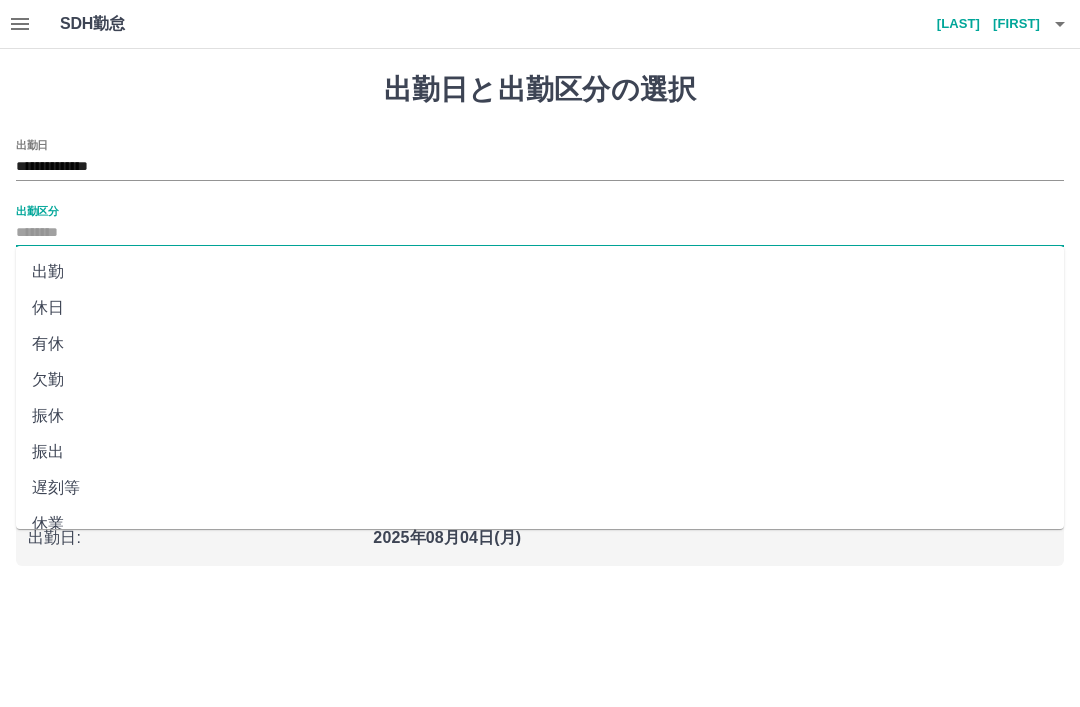 click on "出勤区分" at bounding box center [540, 233] 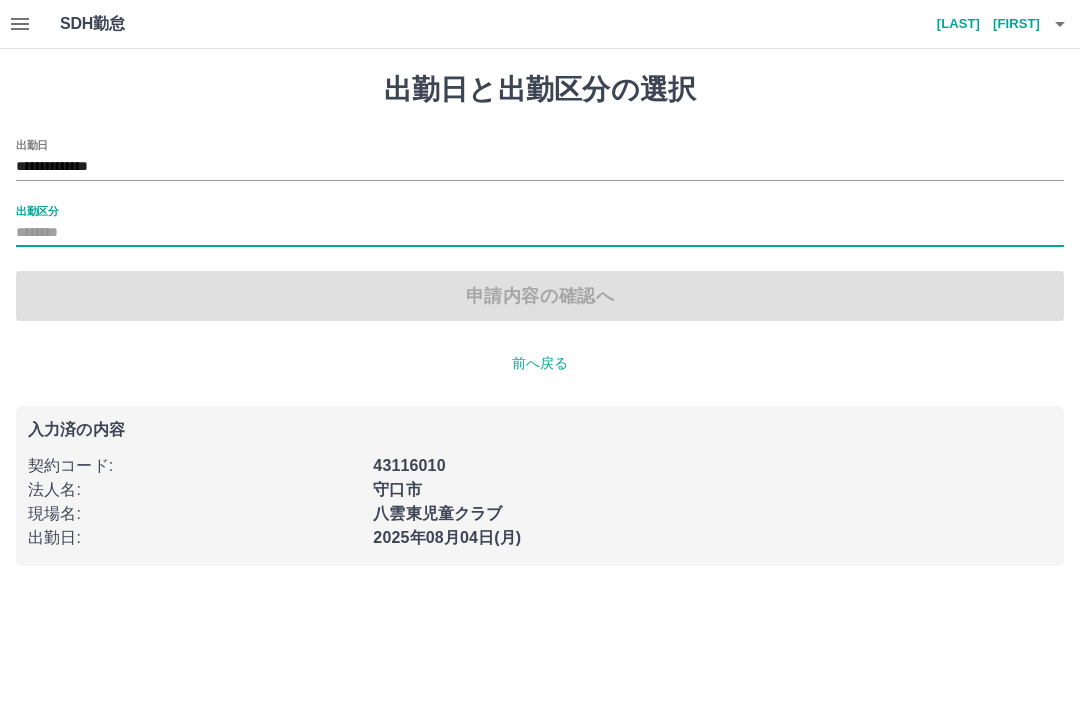 click on "出勤区分" at bounding box center (540, 226) 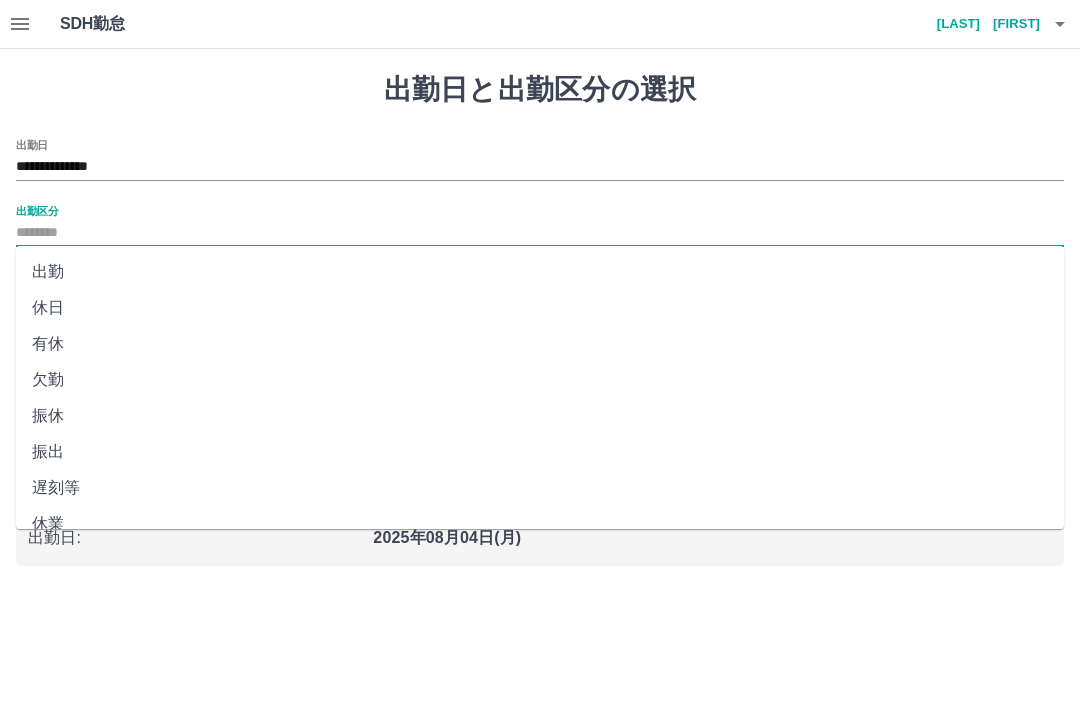 click on "出勤" at bounding box center (540, 272) 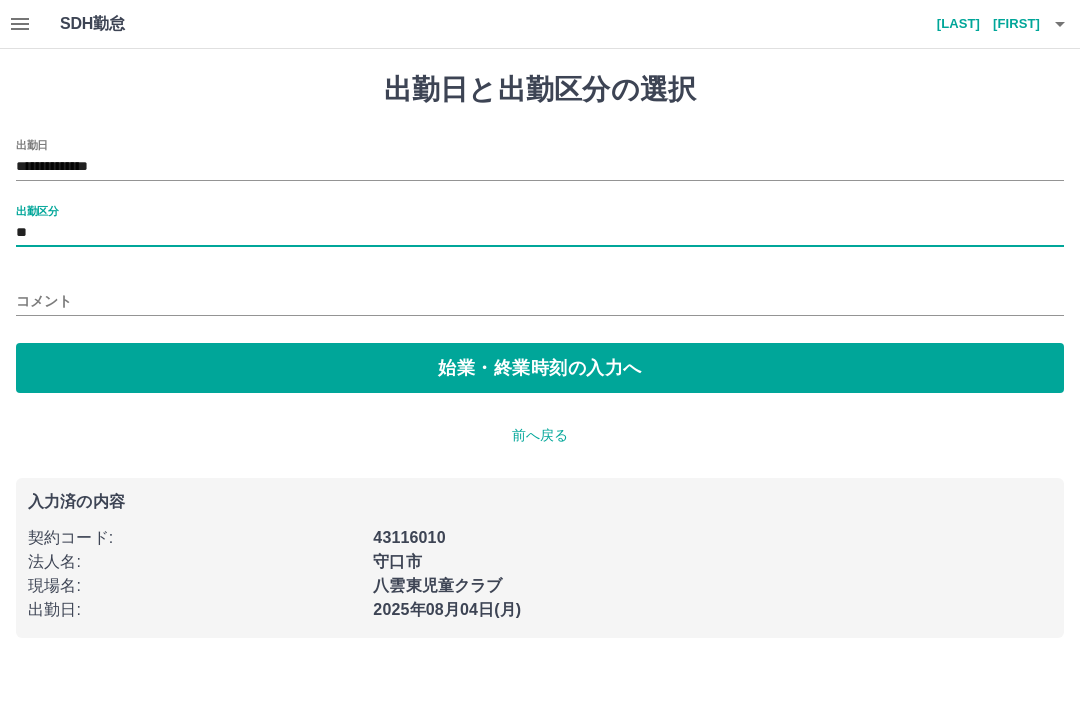 click on "始業・終業時刻の入力へ" at bounding box center (540, 368) 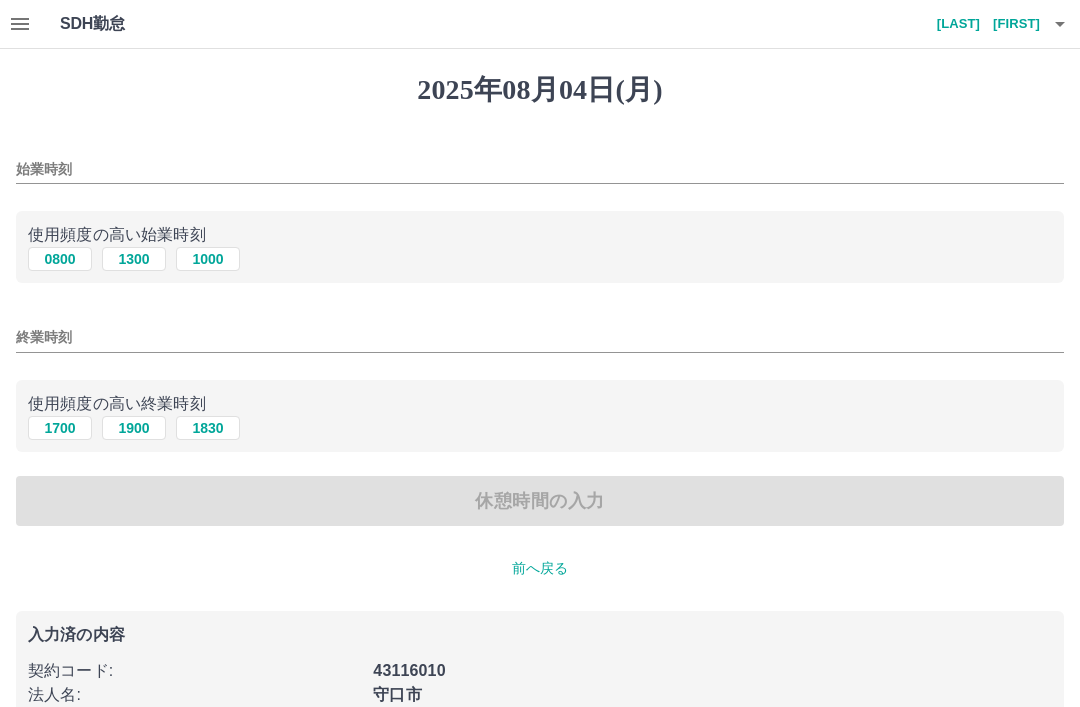 click on "1000" at bounding box center [208, 259] 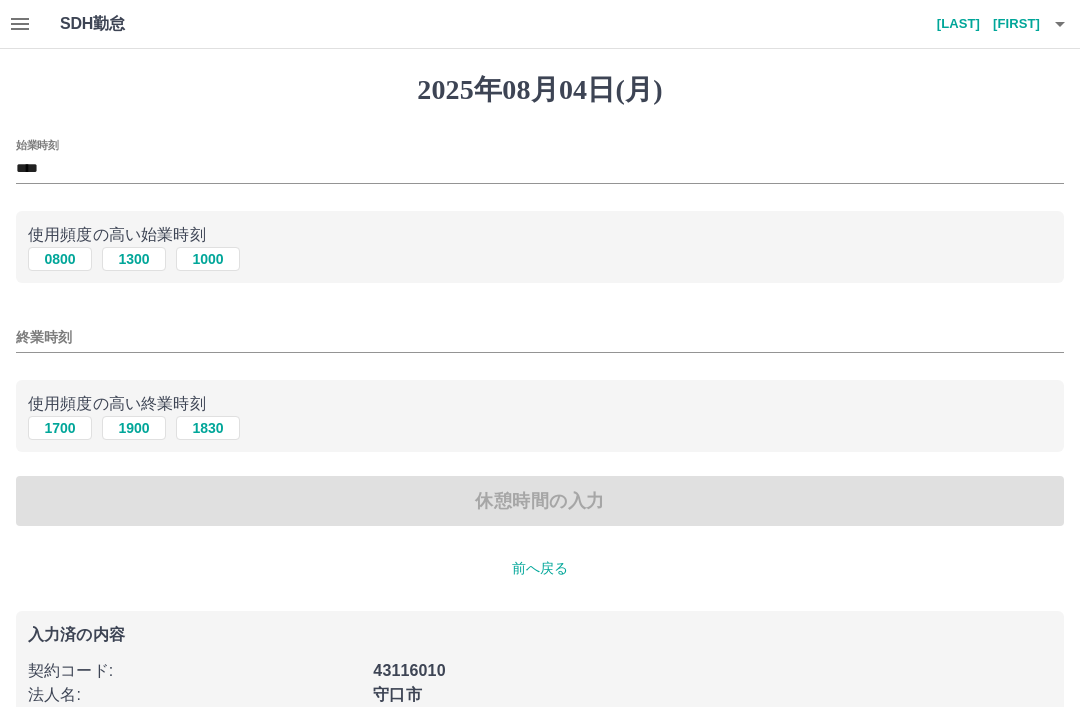 click on "1900" at bounding box center [134, 428] 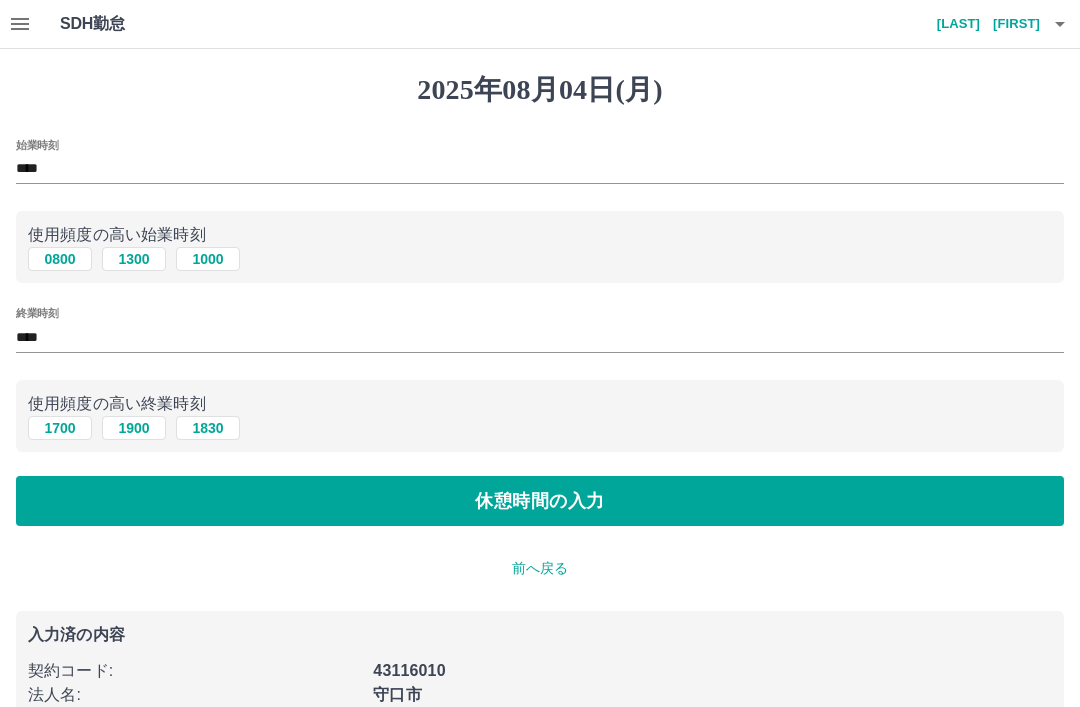 click on "休憩時間の入力" at bounding box center (540, 501) 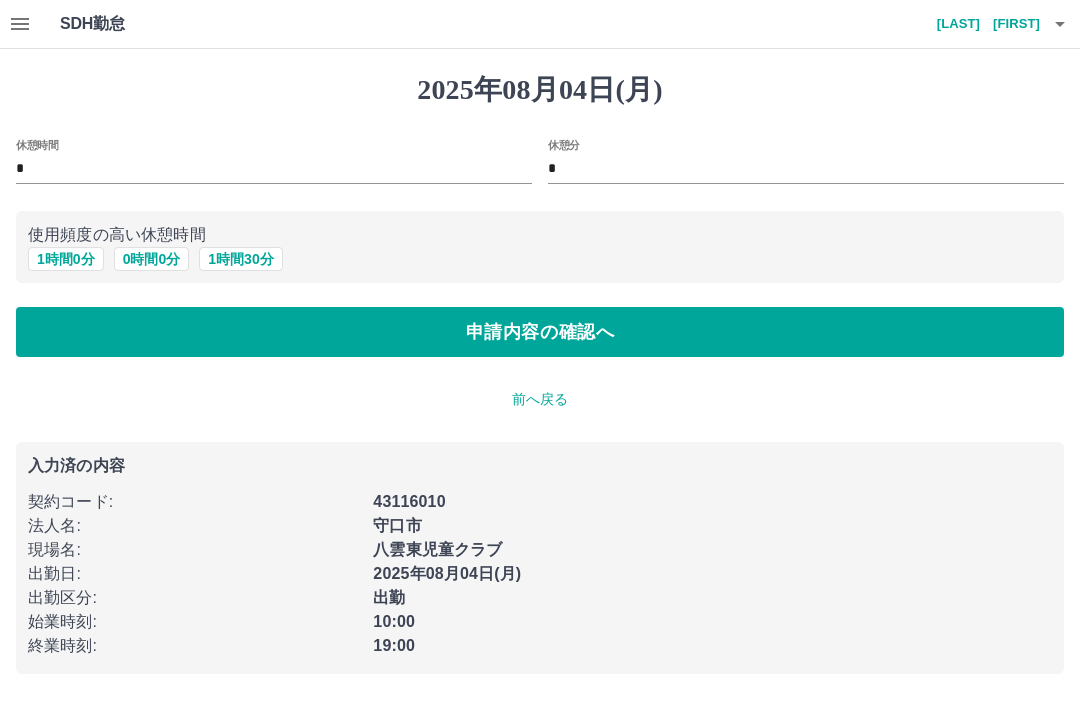 click on "1 時間 0 分" at bounding box center [66, 259] 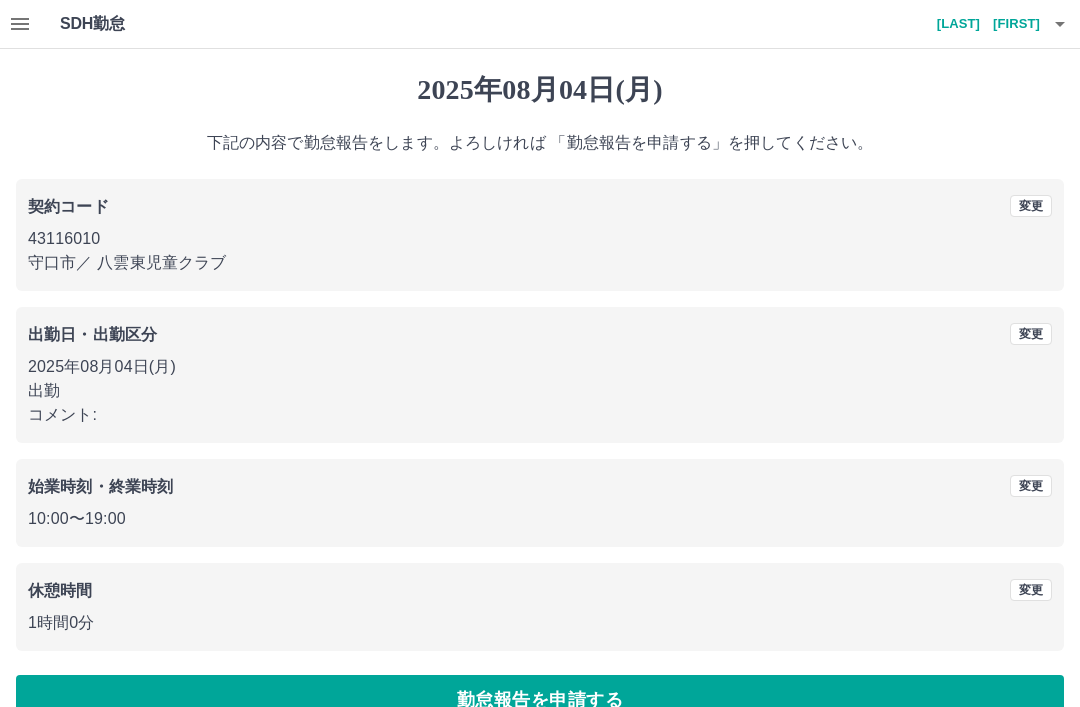 scroll, scrollTop: 41, scrollLeft: 0, axis: vertical 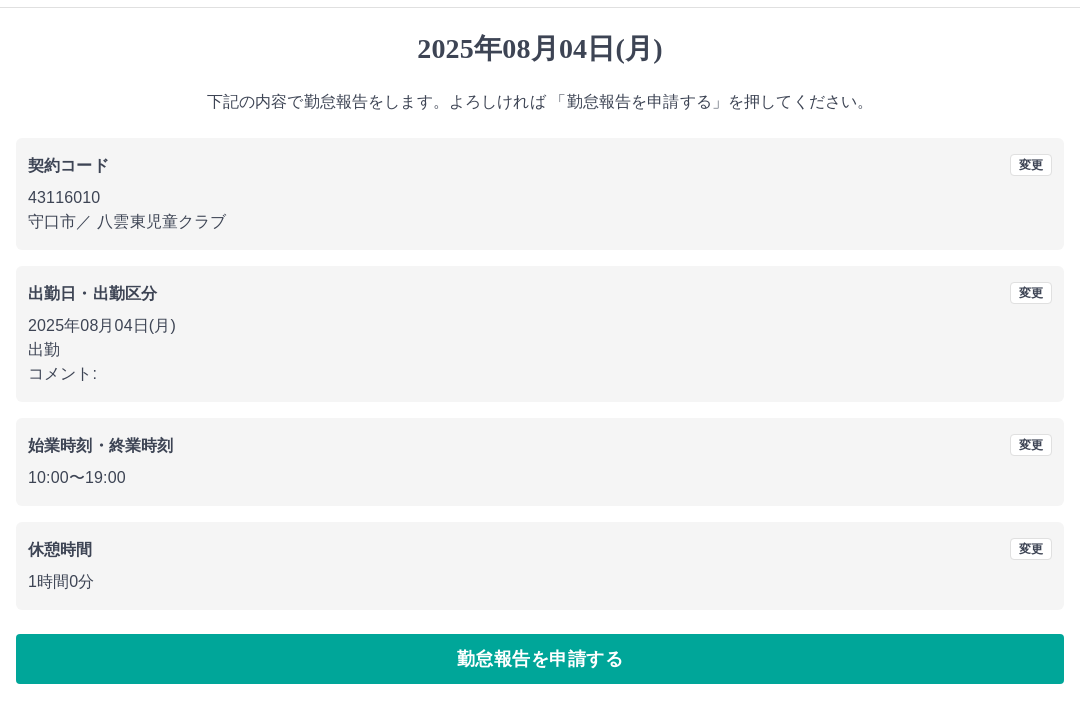click on "勤怠報告を申請する" at bounding box center (540, 659) 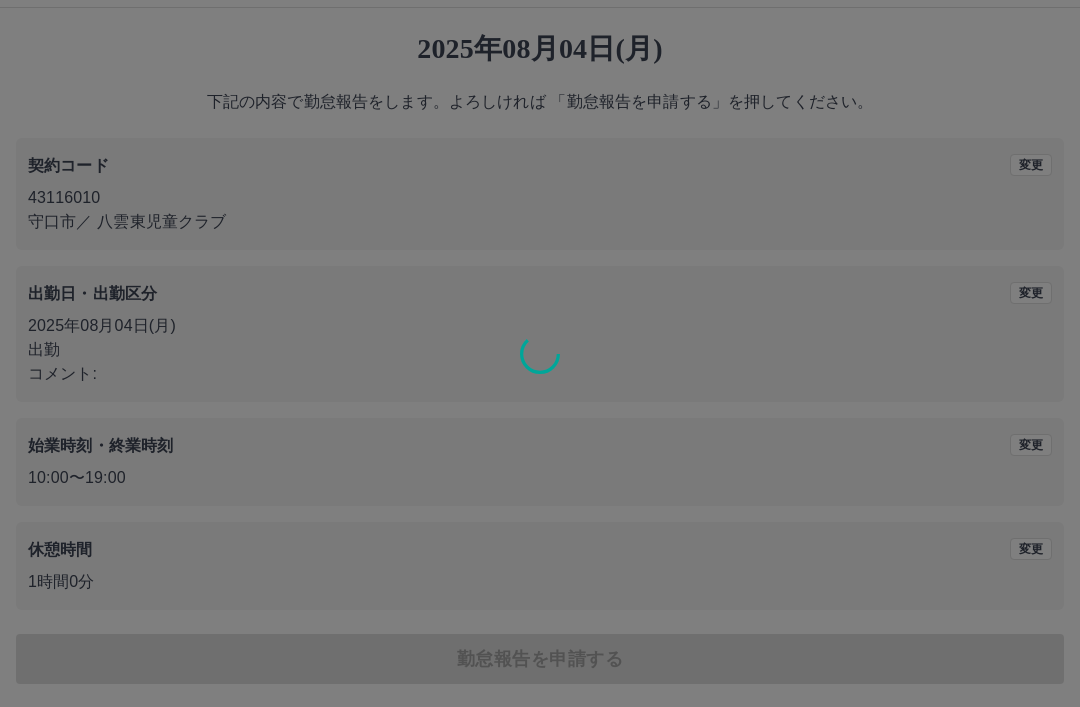 click at bounding box center [540, 353] 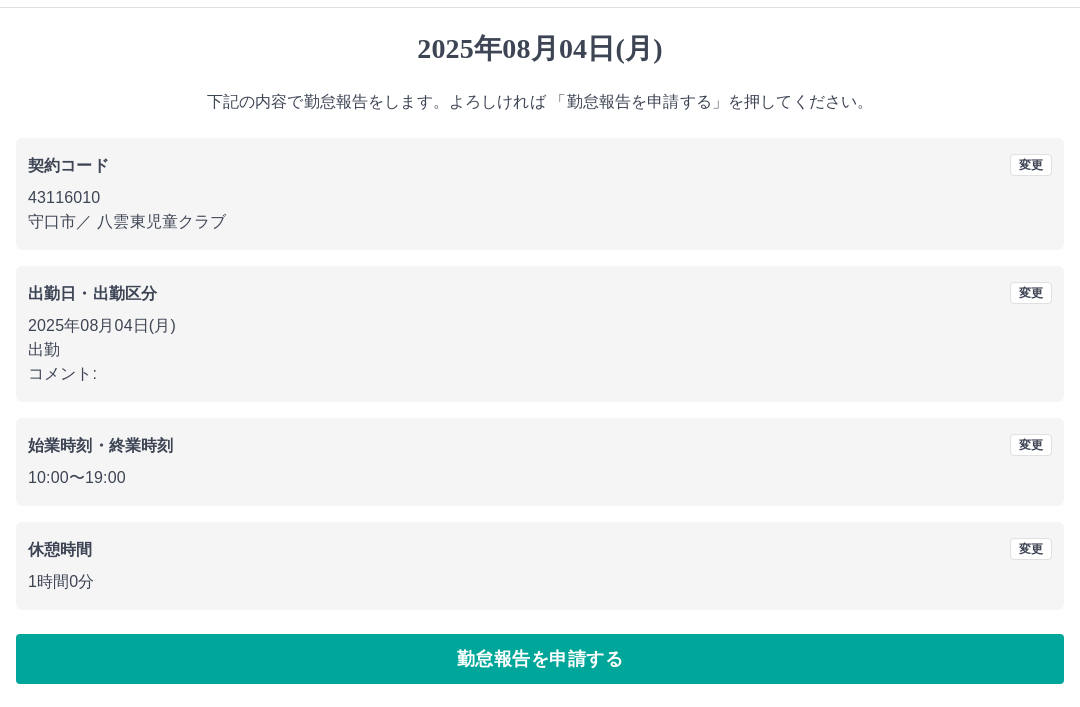 scroll, scrollTop: 0, scrollLeft: 0, axis: both 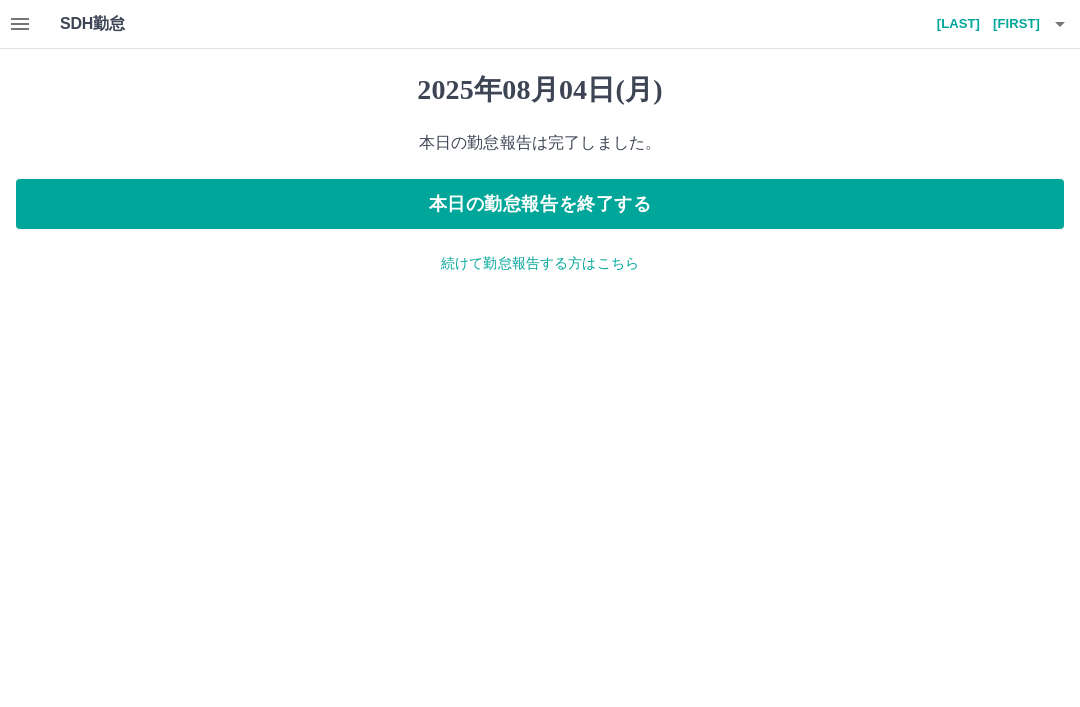 click at bounding box center (20, 24) 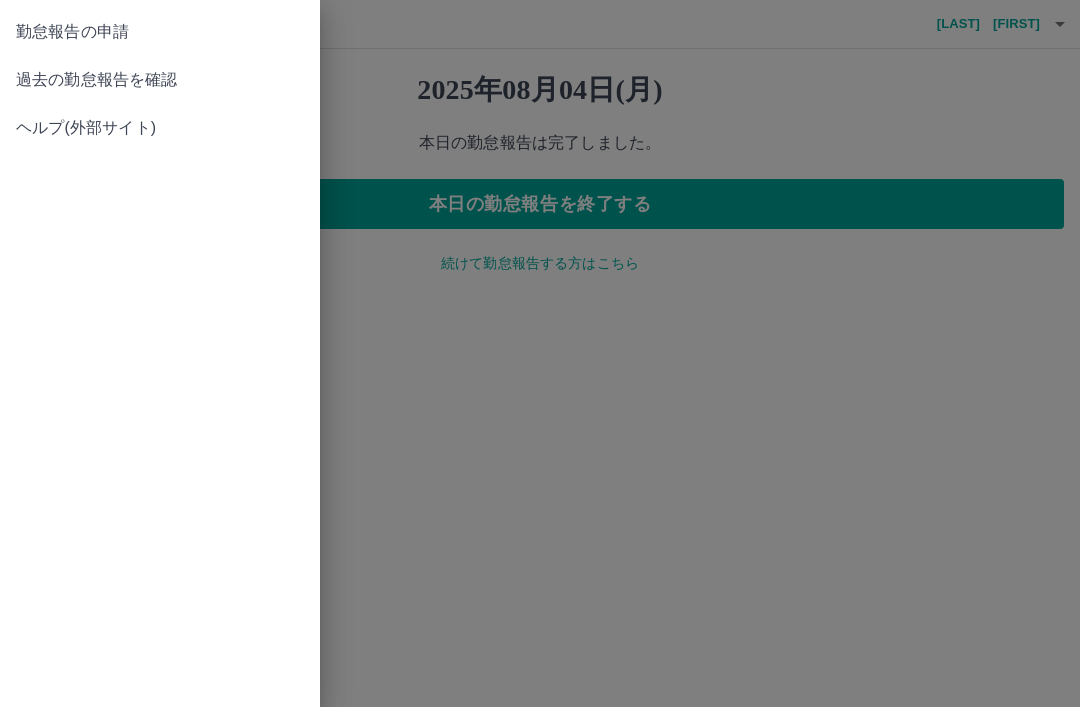 click on "過去の勤怠報告を確認" at bounding box center [160, 80] 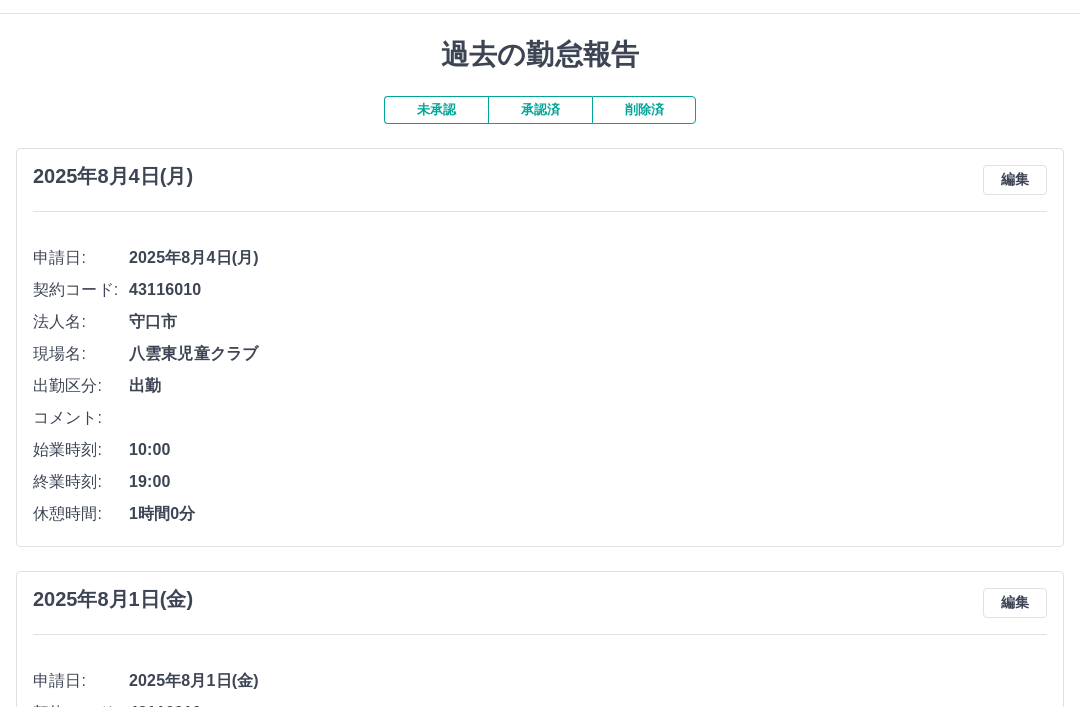 scroll, scrollTop: 0, scrollLeft: 0, axis: both 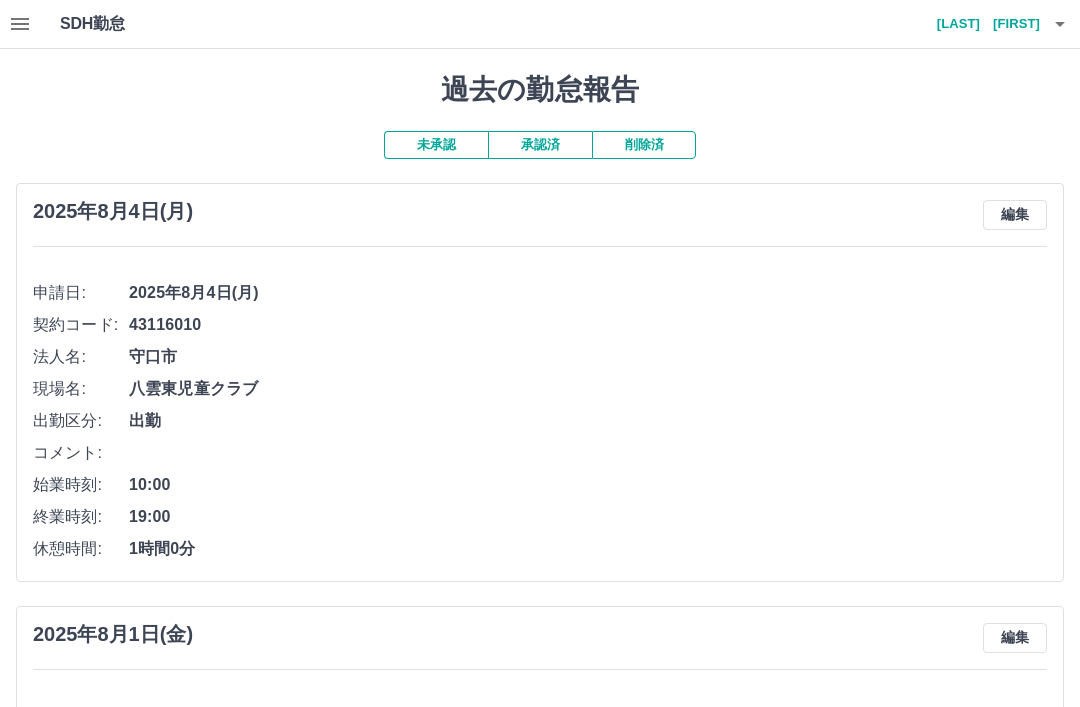click on "岩崎　優子" at bounding box center [980, 24] 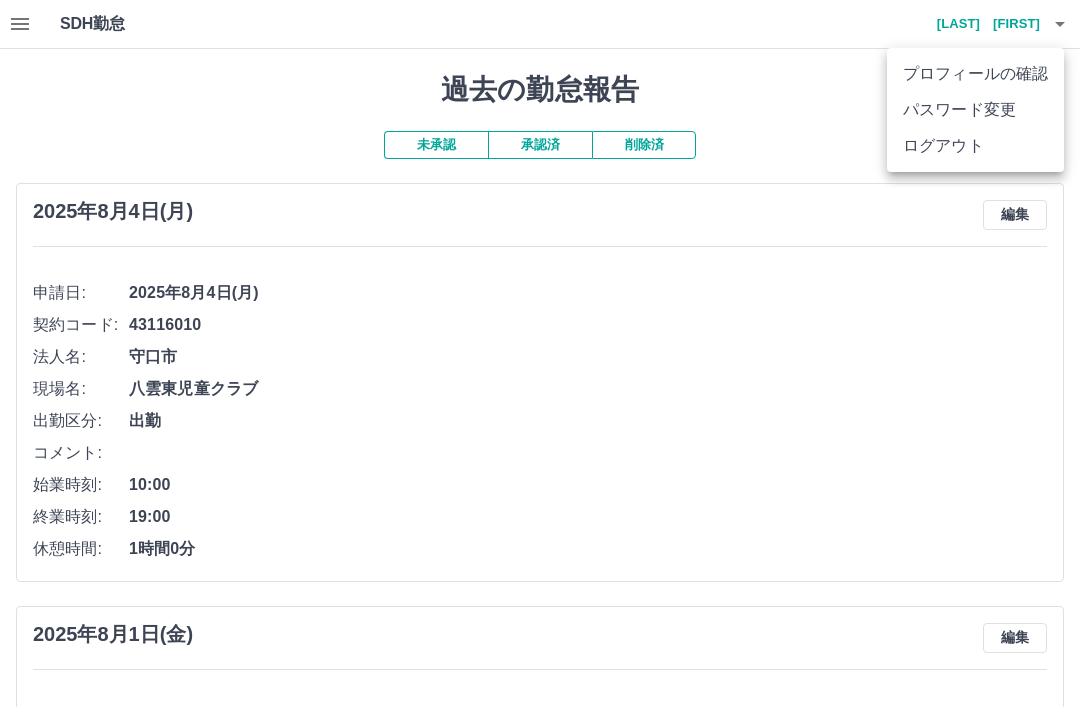 click on "ログアウト" at bounding box center [975, 146] 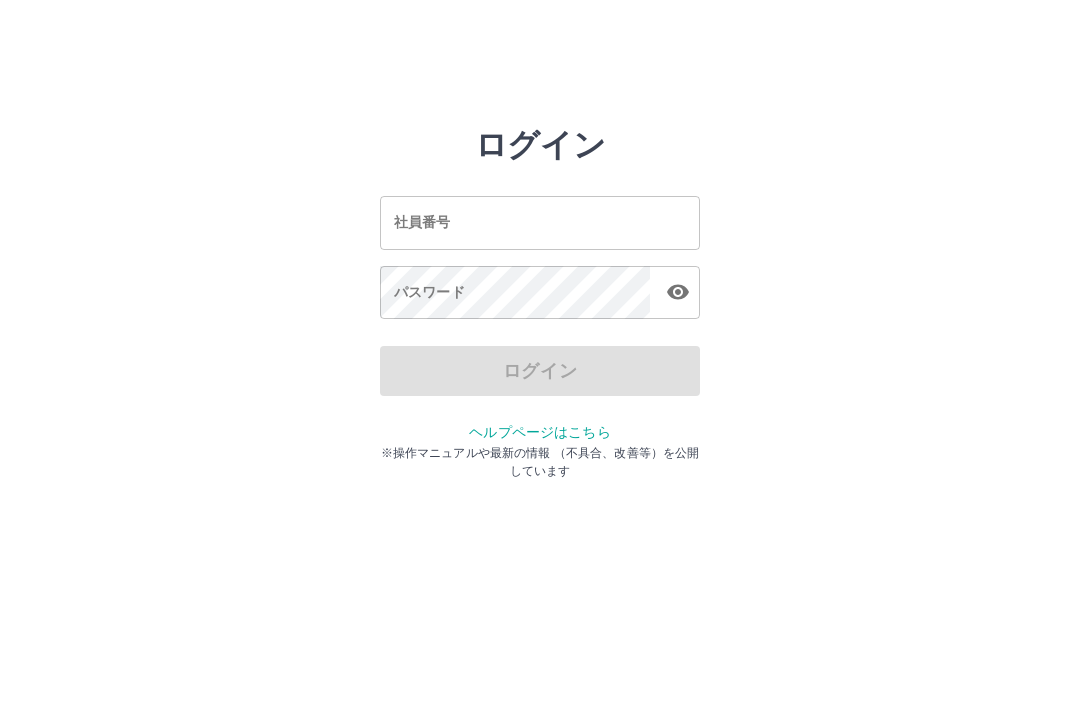 scroll, scrollTop: 0, scrollLeft: 0, axis: both 